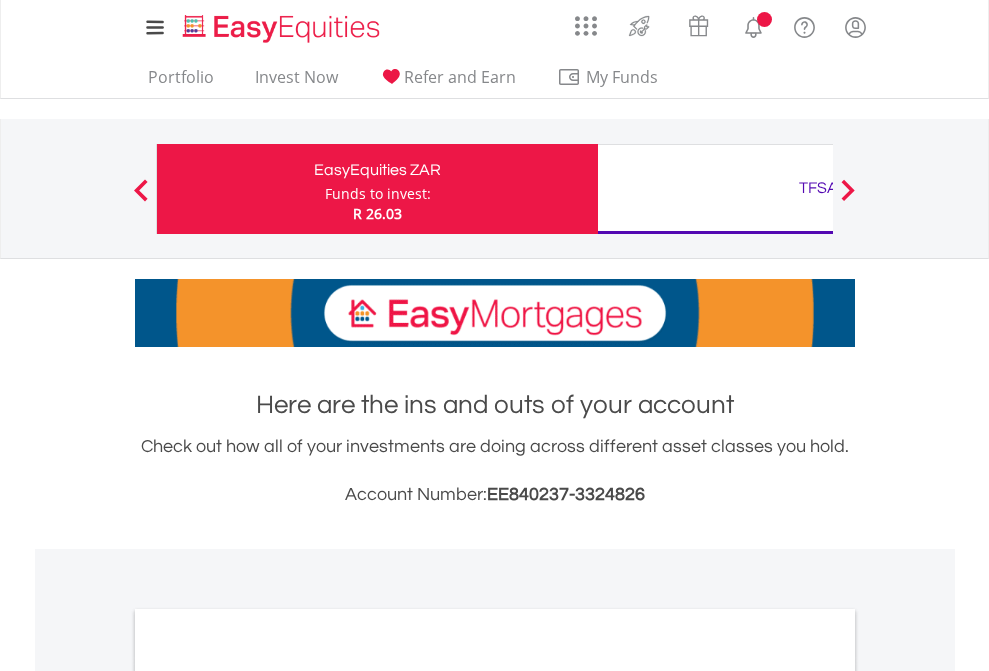scroll, scrollTop: 0, scrollLeft: 0, axis: both 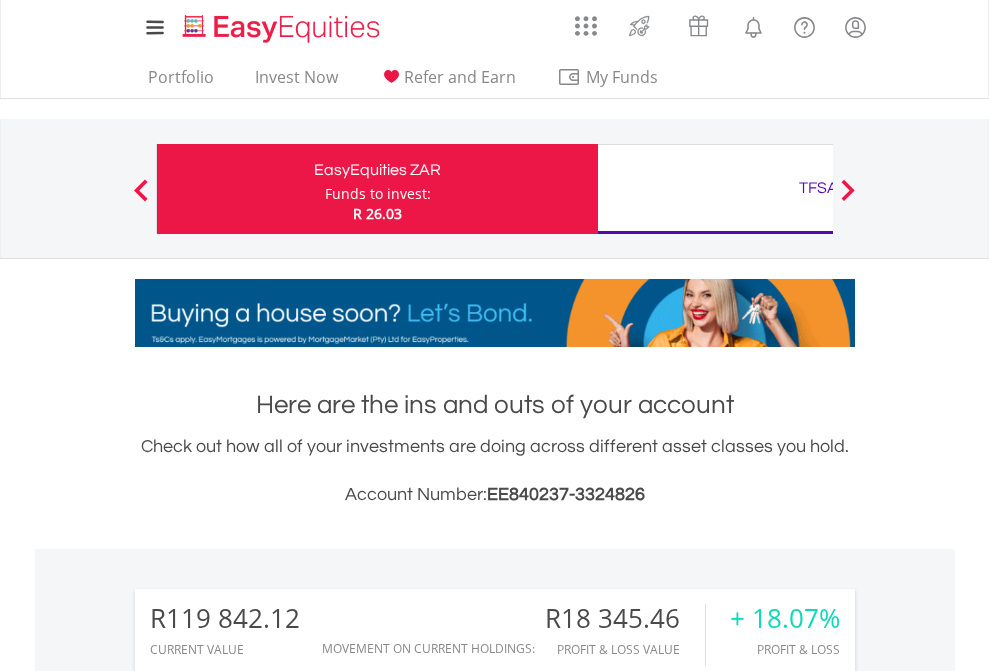 click on "Funds to invest:" at bounding box center (378, 194) 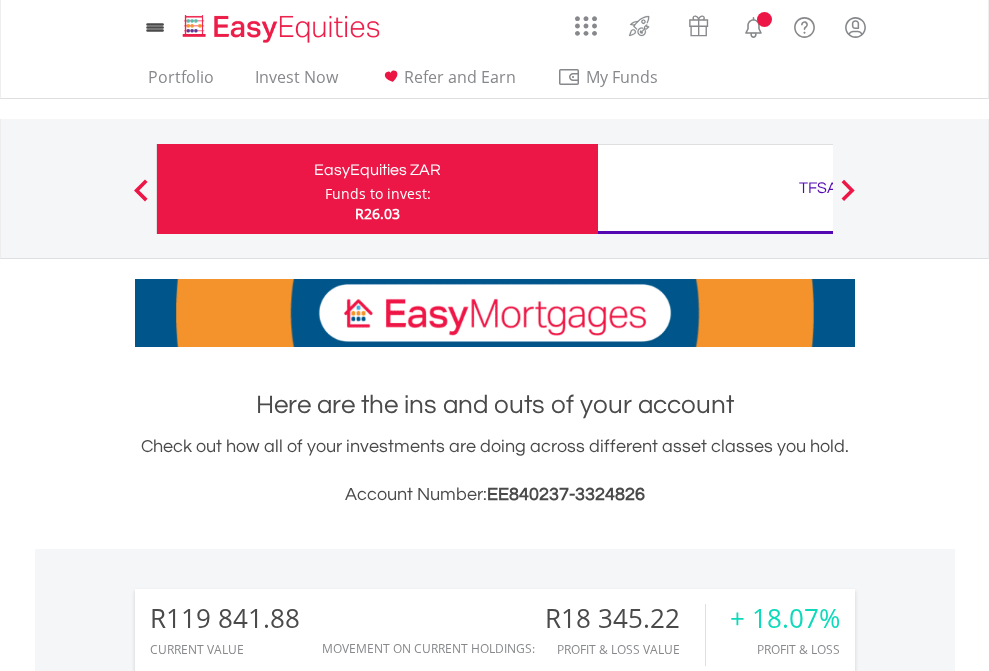 scroll, scrollTop: 0, scrollLeft: 0, axis: both 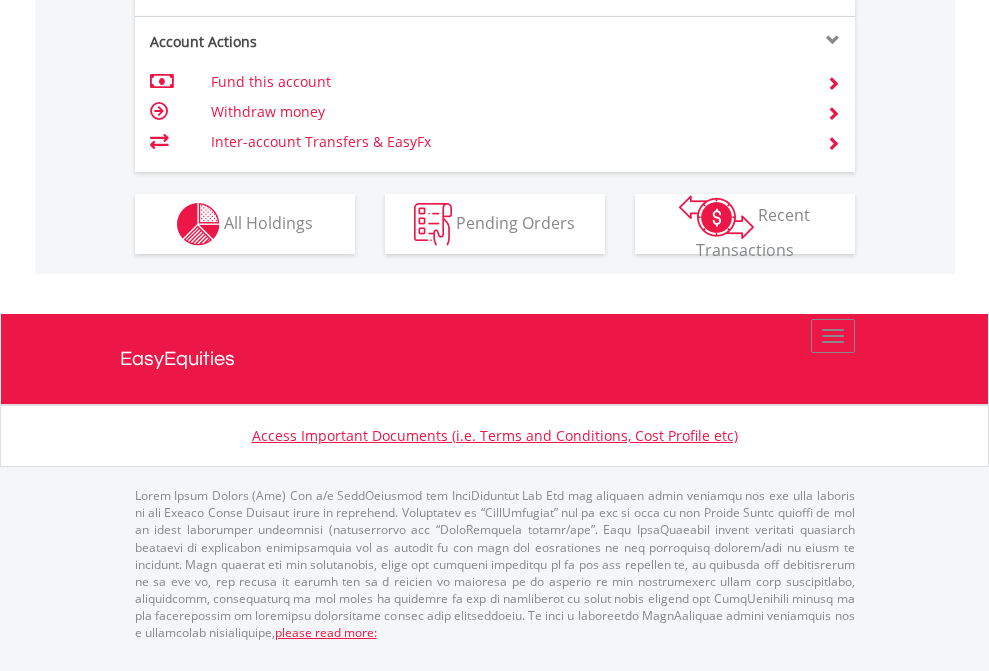 click on "Investment types" at bounding box center [706, -337] 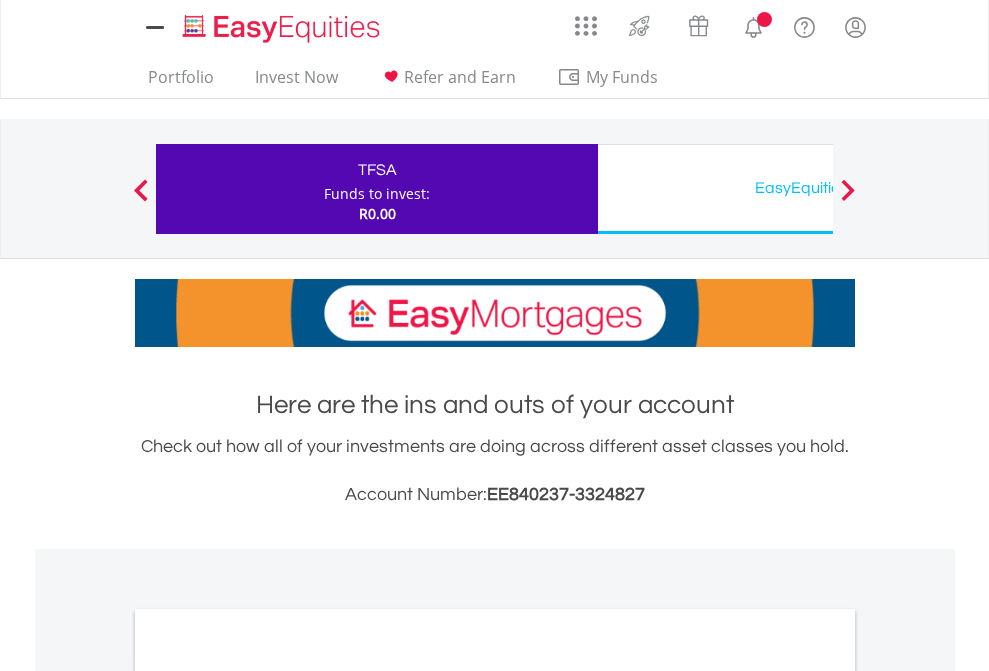 scroll, scrollTop: 0, scrollLeft: 0, axis: both 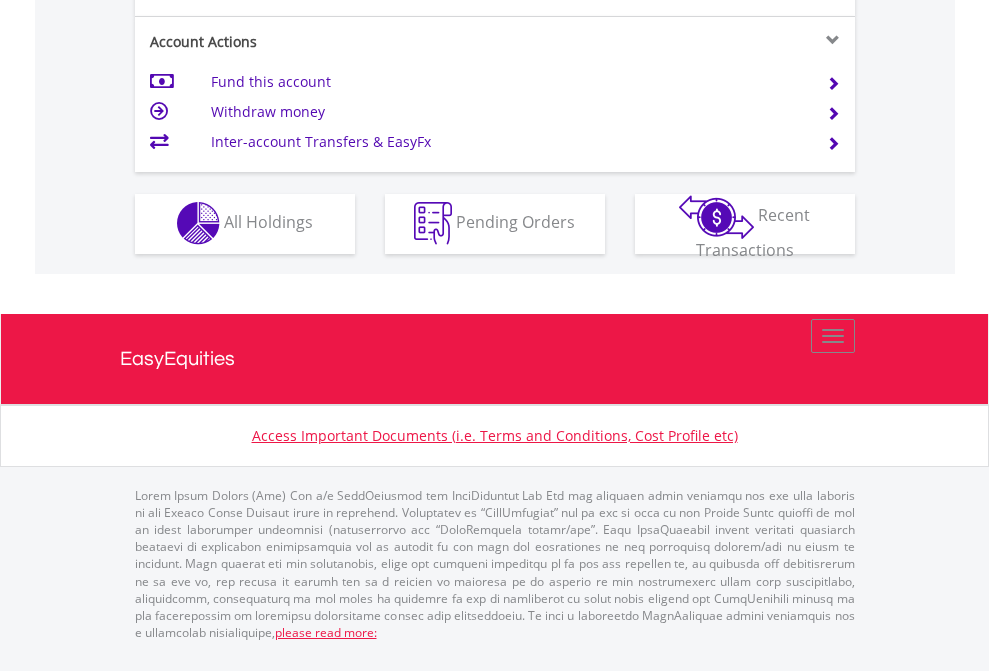 click on "Investment types" at bounding box center (706, -353) 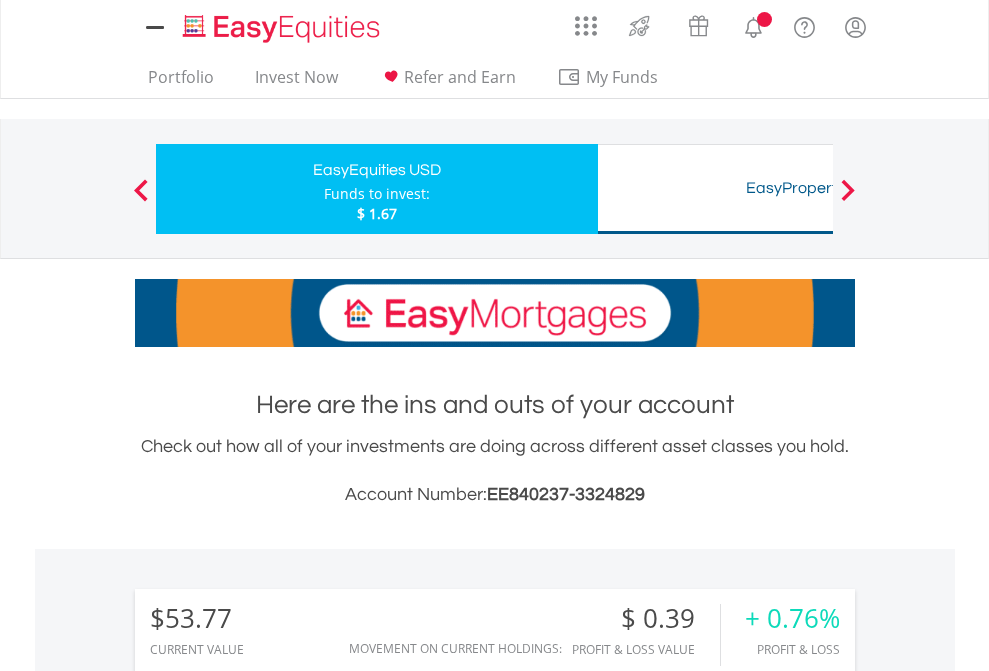scroll, scrollTop: 0, scrollLeft: 0, axis: both 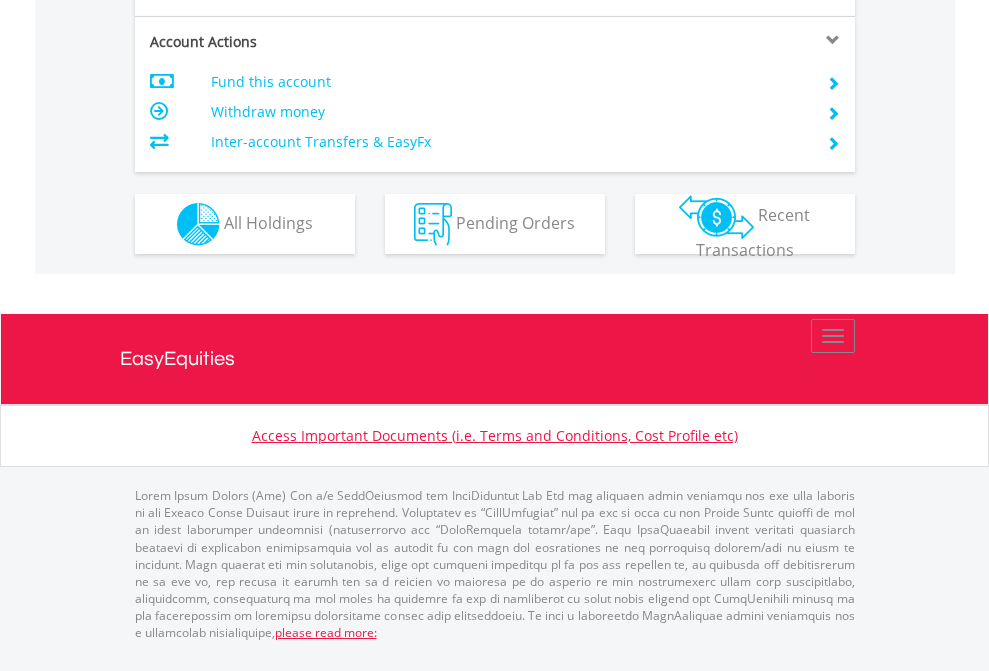 click on "Investment types" at bounding box center [706, -337] 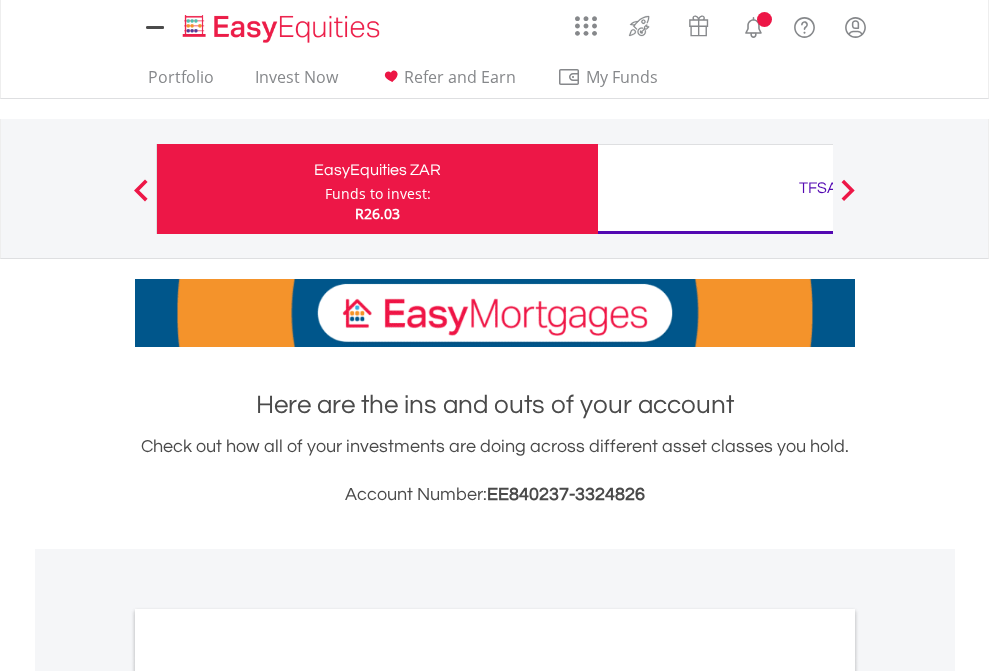 scroll, scrollTop: 1202, scrollLeft: 0, axis: vertical 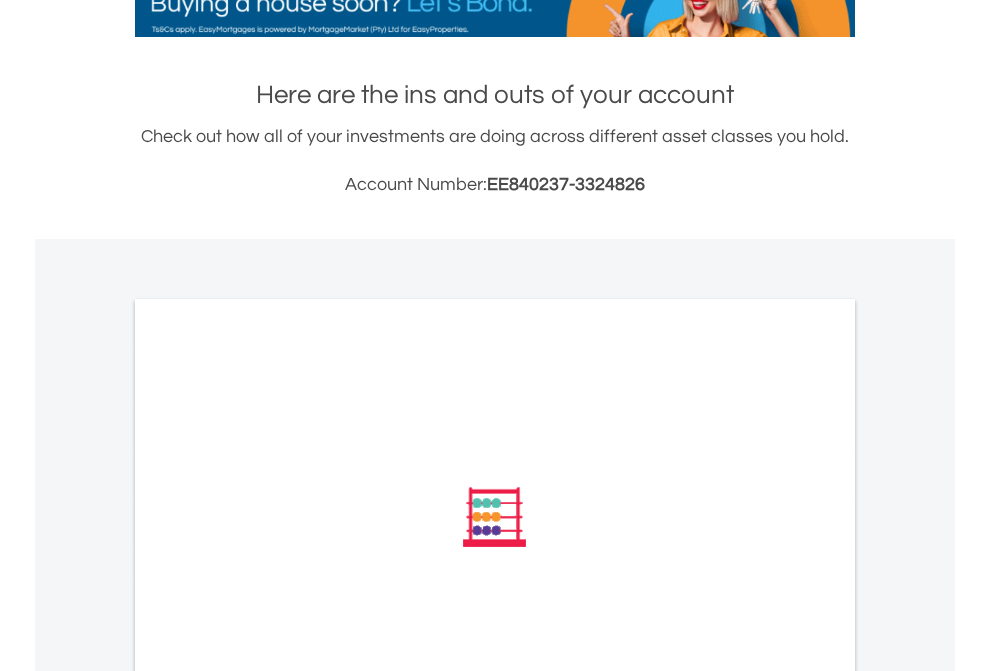 click on "All Holdings" at bounding box center (268, 786) 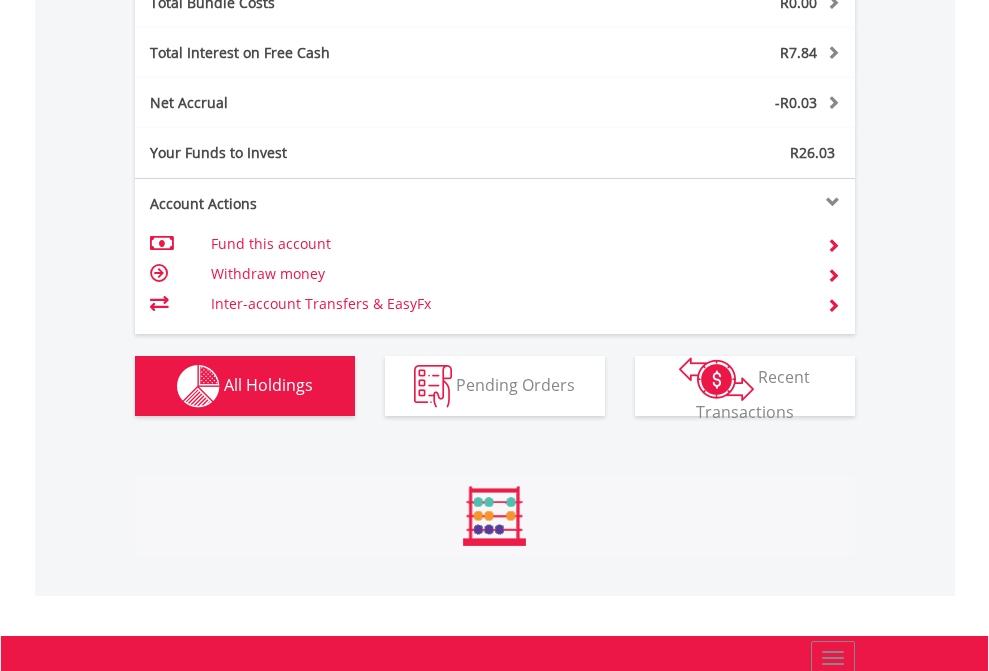scroll, scrollTop: 999808, scrollLeft: 999687, axis: both 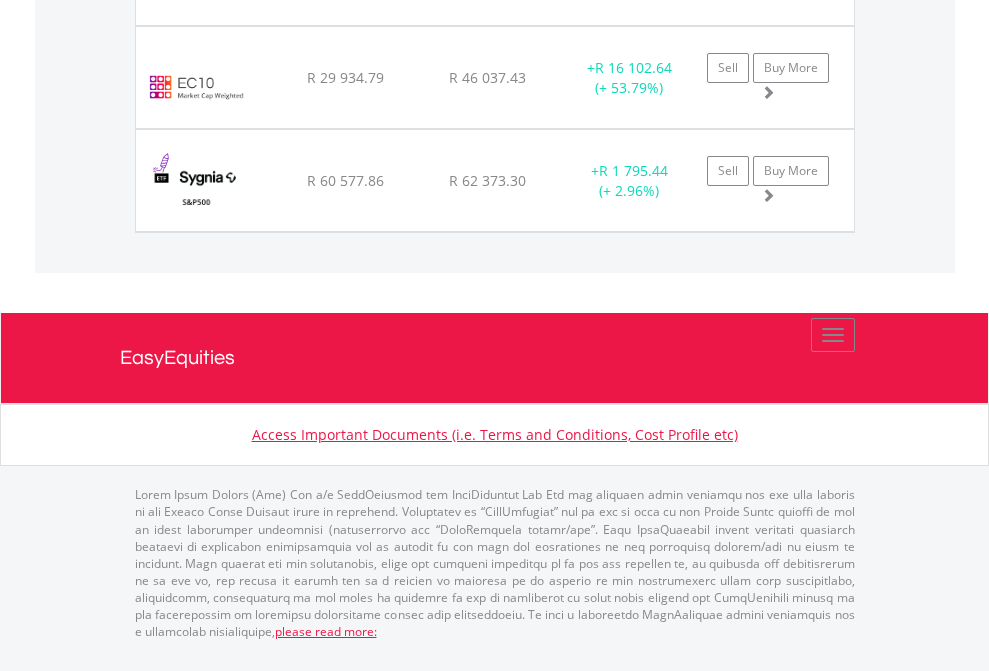 click on "TFSA" at bounding box center [818, -1665] 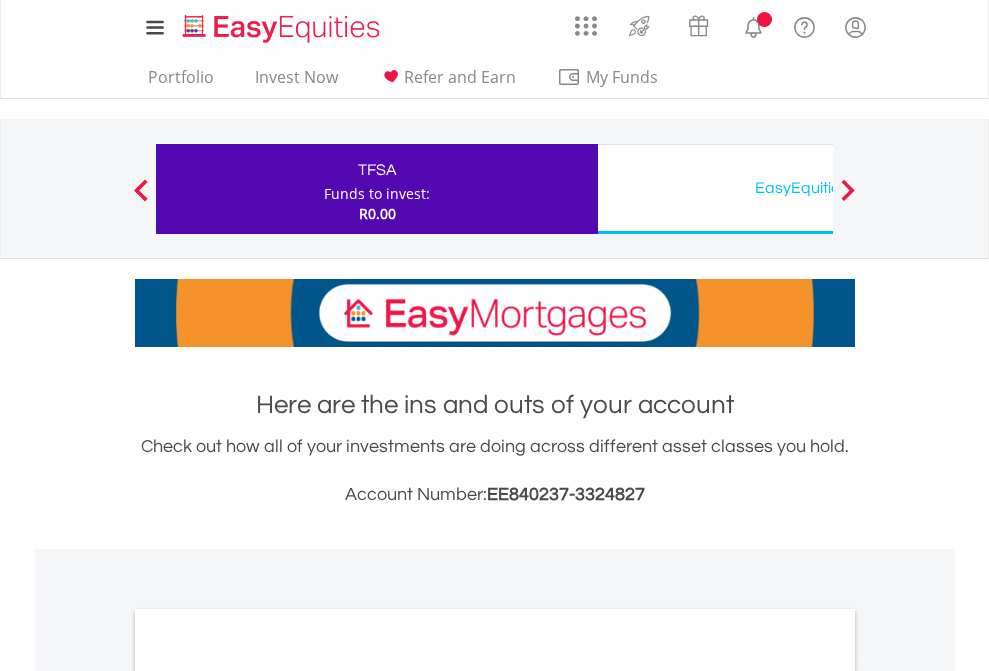 scroll, scrollTop: 1202, scrollLeft: 0, axis: vertical 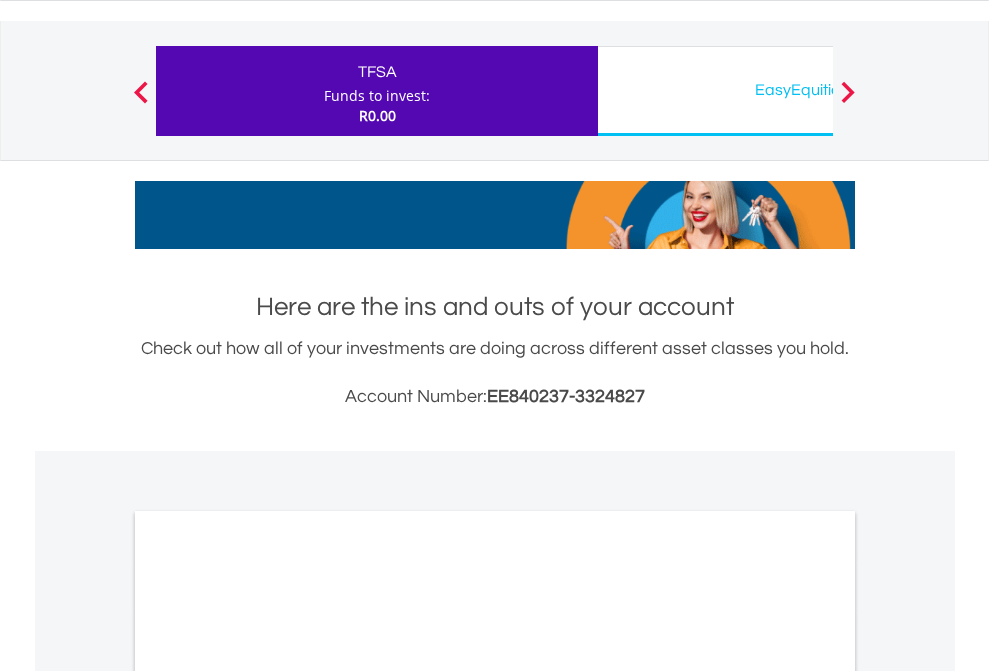 click on "All Holdings" at bounding box center [268, 998] 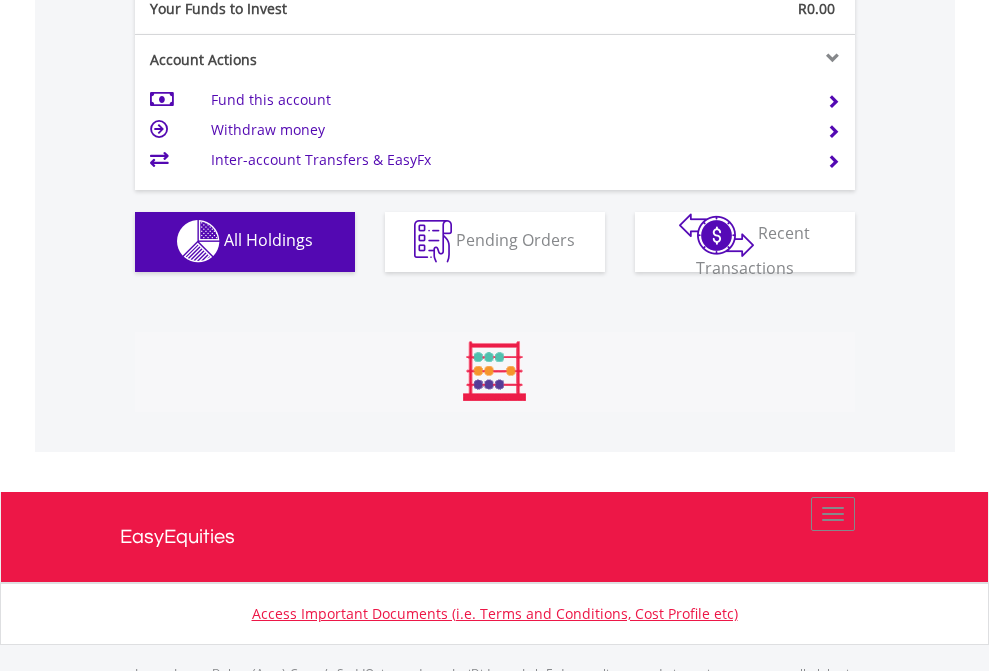 scroll, scrollTop: 999808, scrollLeft: 999687, axis: both 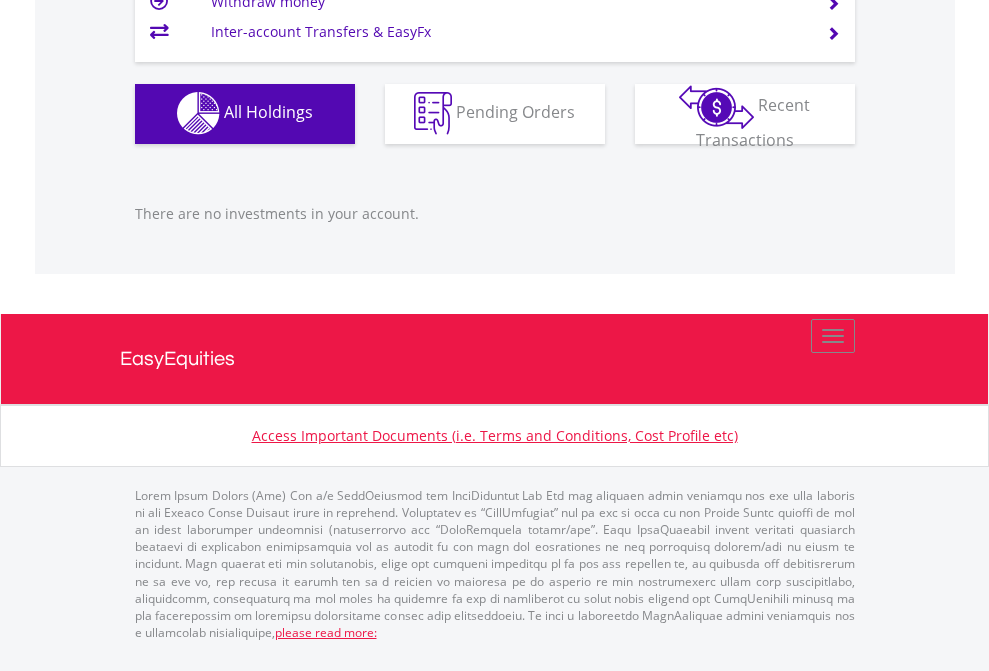 click on "EasyEquities USD" at bounding box center [818, -1142] 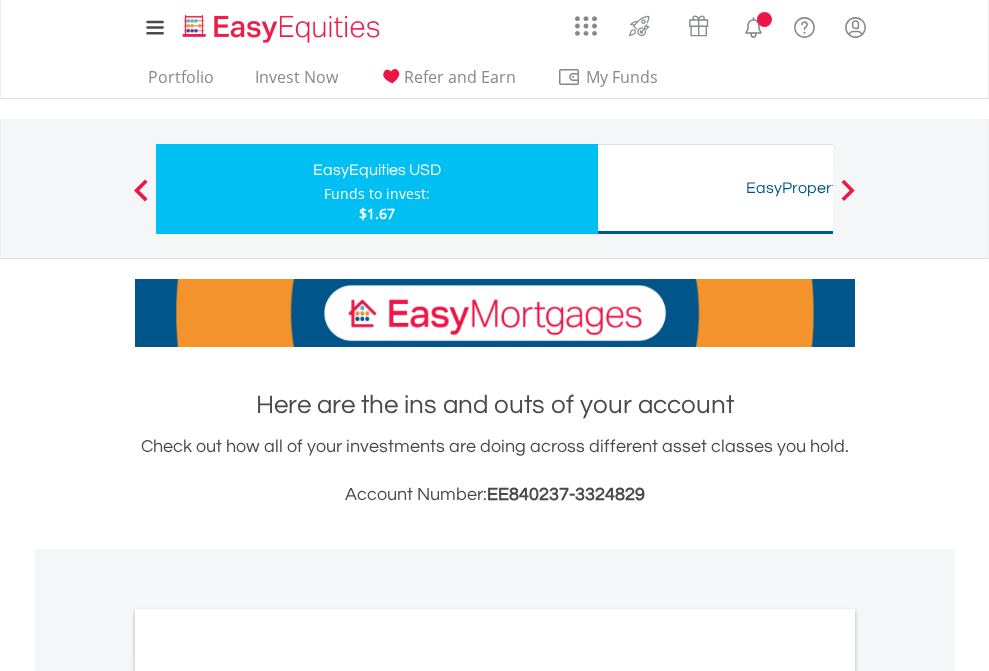 scroll, scrollTop: 0, scrollLeft: 0, axis: both 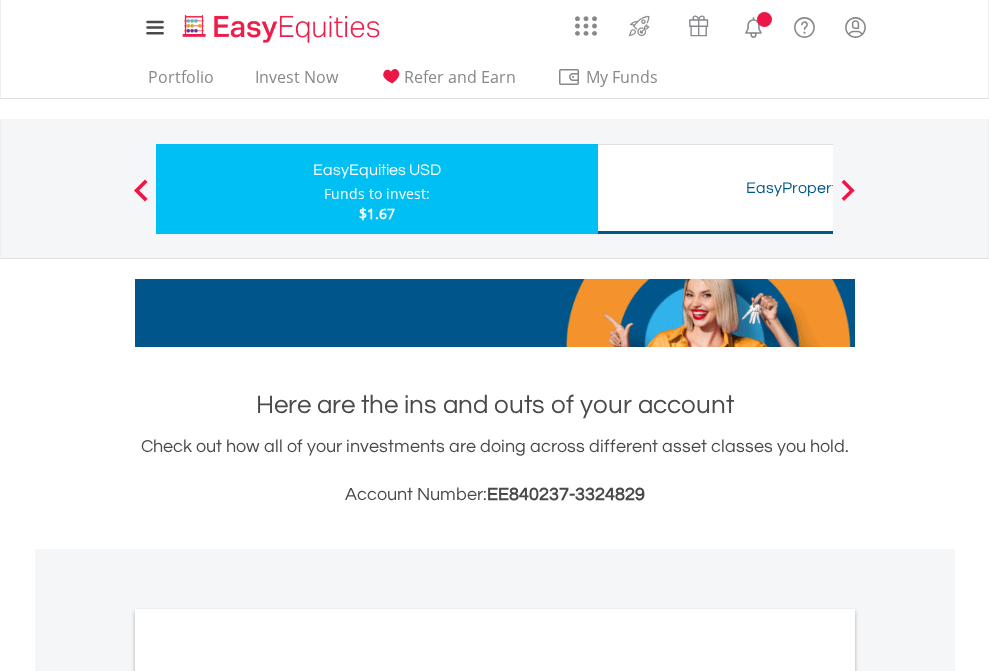 click on "All Holdings" at bounding box center (268, 1096) 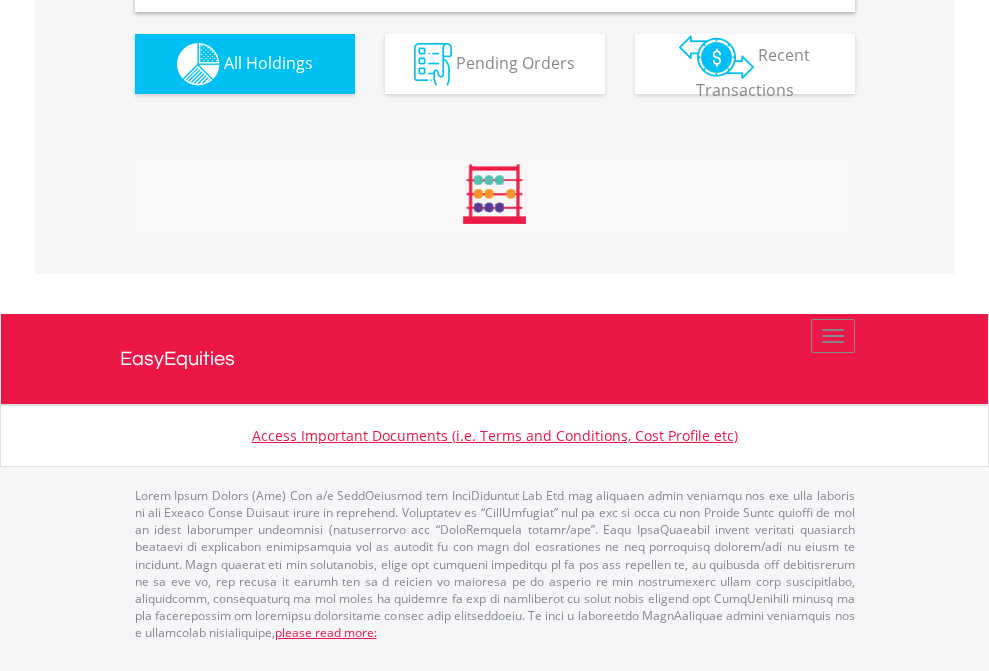 scroll, scrollTop: 1933, scrollLeft: 0, axis: vertical 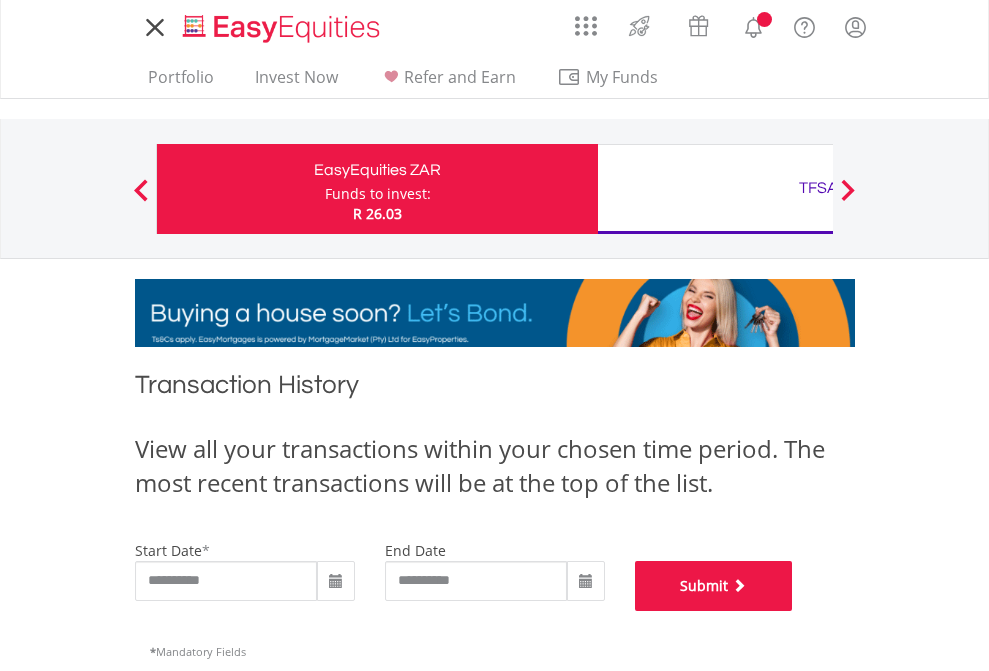click on "Submit" at bounding box center (714, 586) 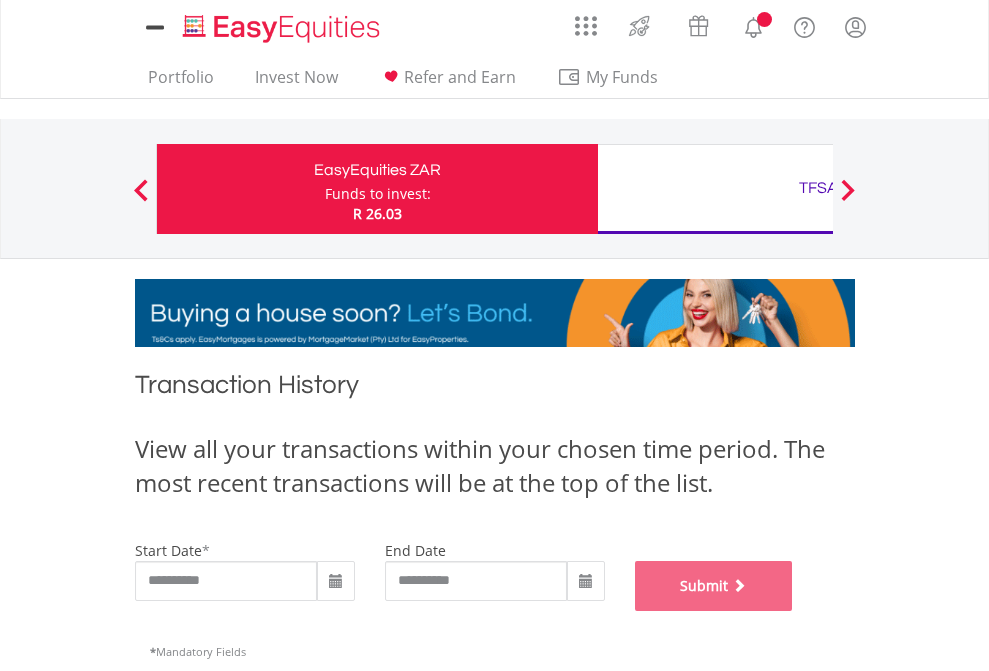 scroll, scrollTop: 811, scrollLeft: 0, axis: vertical 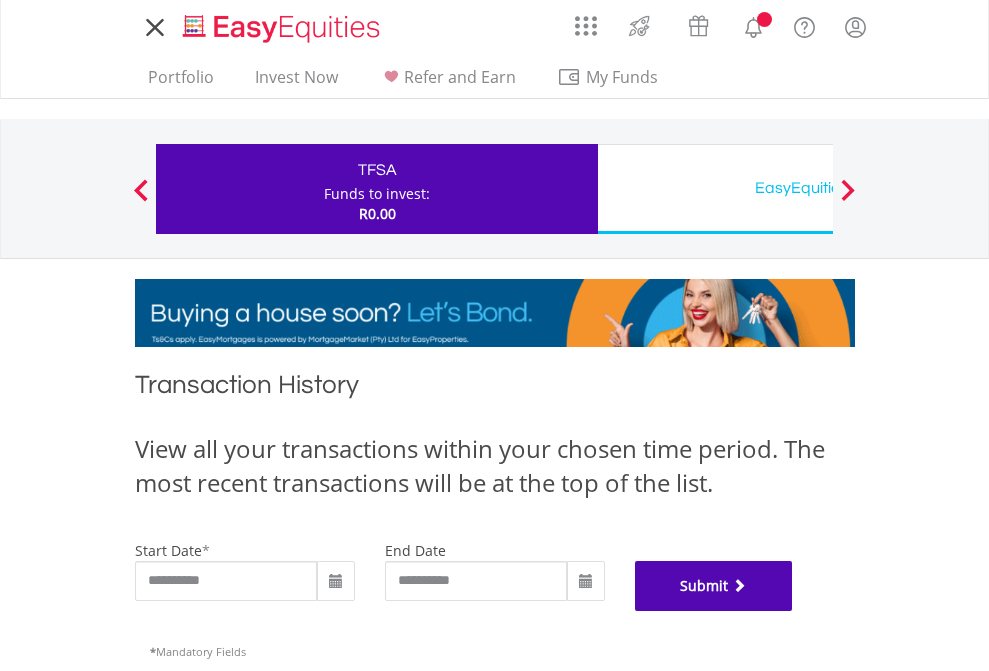 click on "Submit" at bounding box center (714, 586) 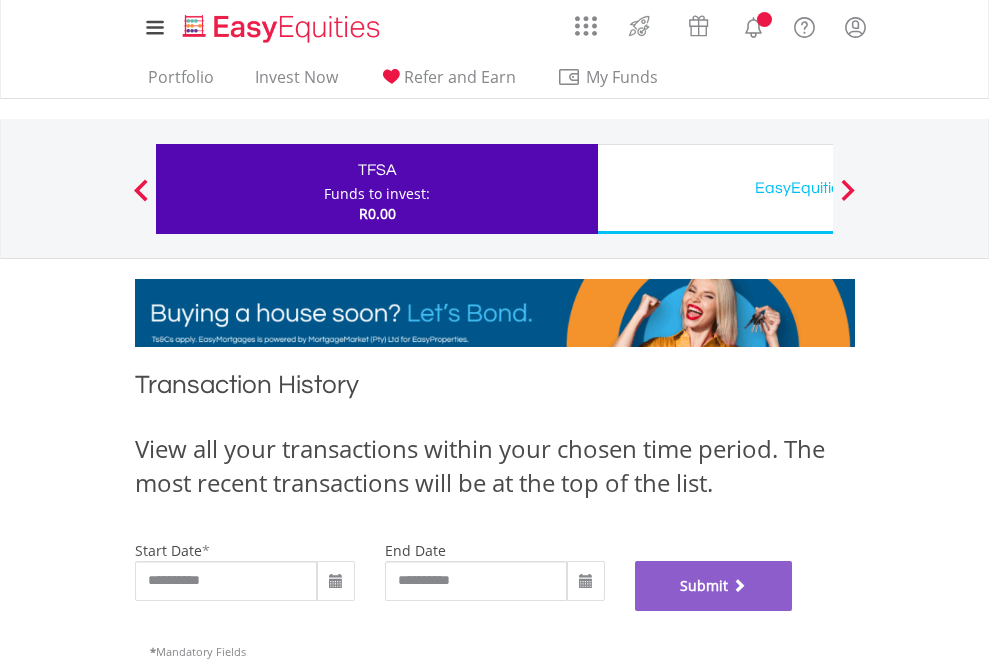 scroll, scrollTop: 811, scrollLeft: 0, axis: vertical 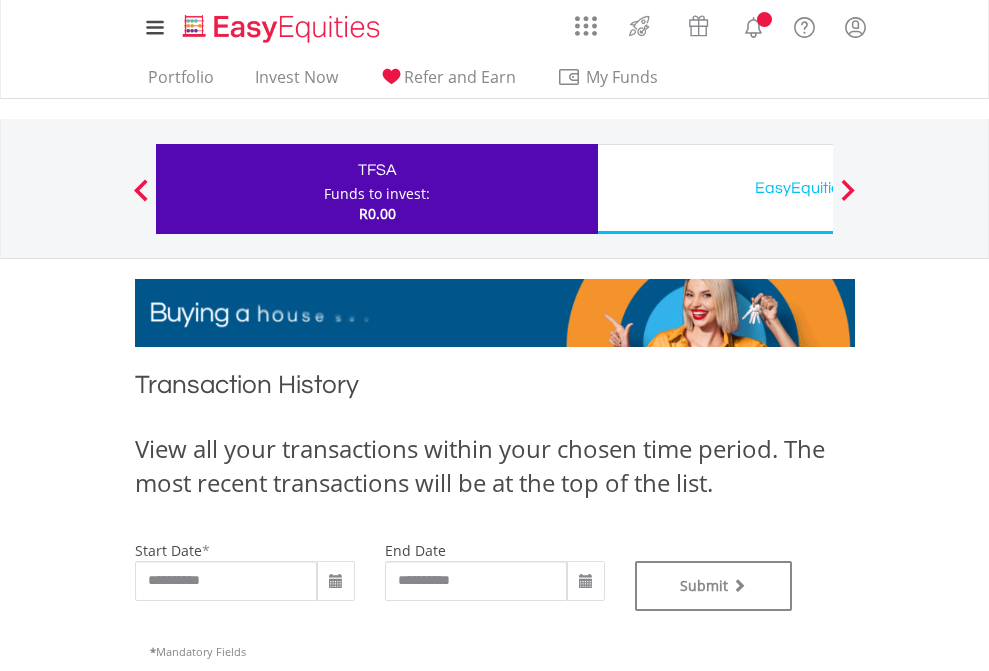 click on "EasyEquities USD" at bounding box center [818, 188] 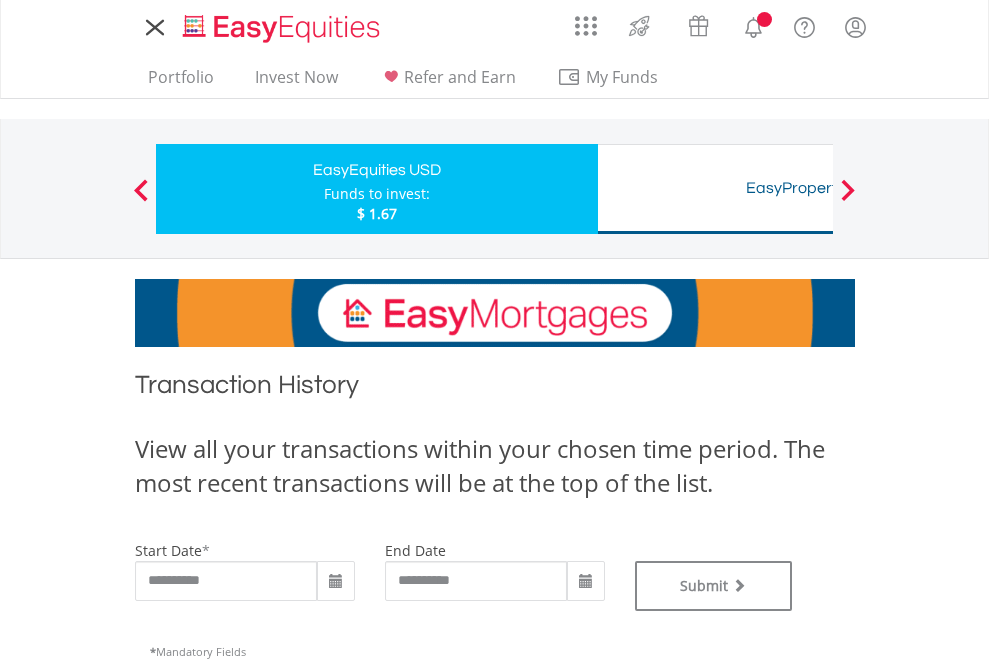 type on "**********" 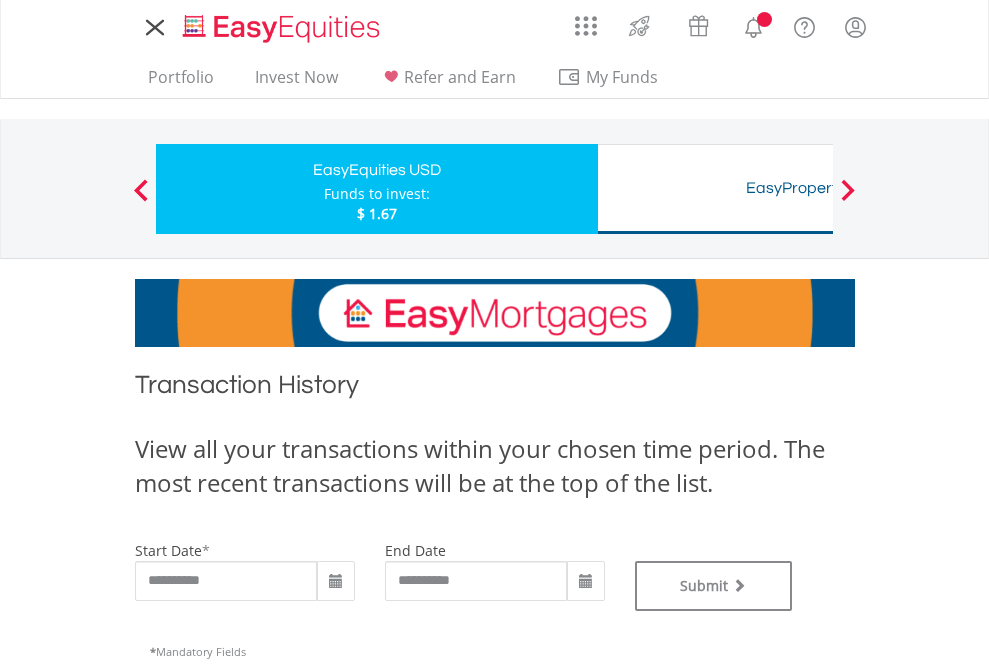 scroll, scrollTop: 0, scrollLeft: 0, axis: both 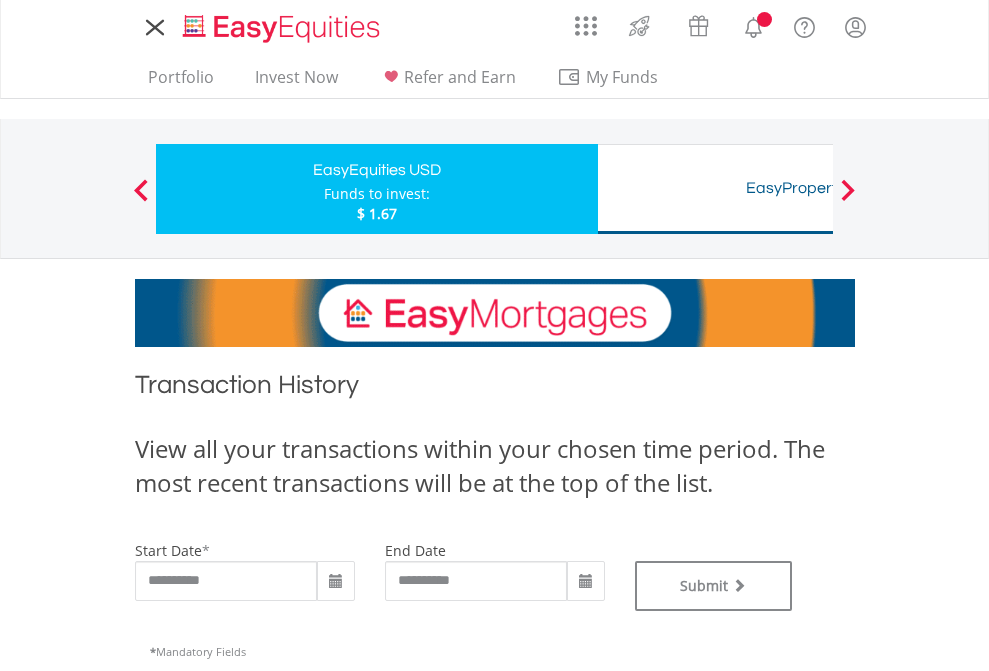 type on "**********" 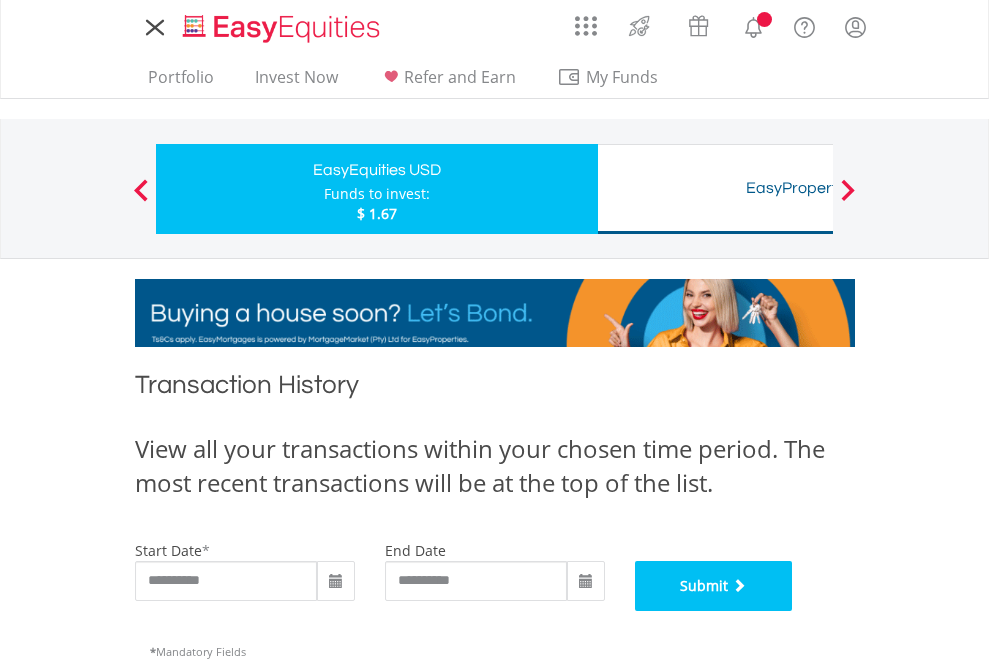 click on "Submit" at bounding box center [714, 586] 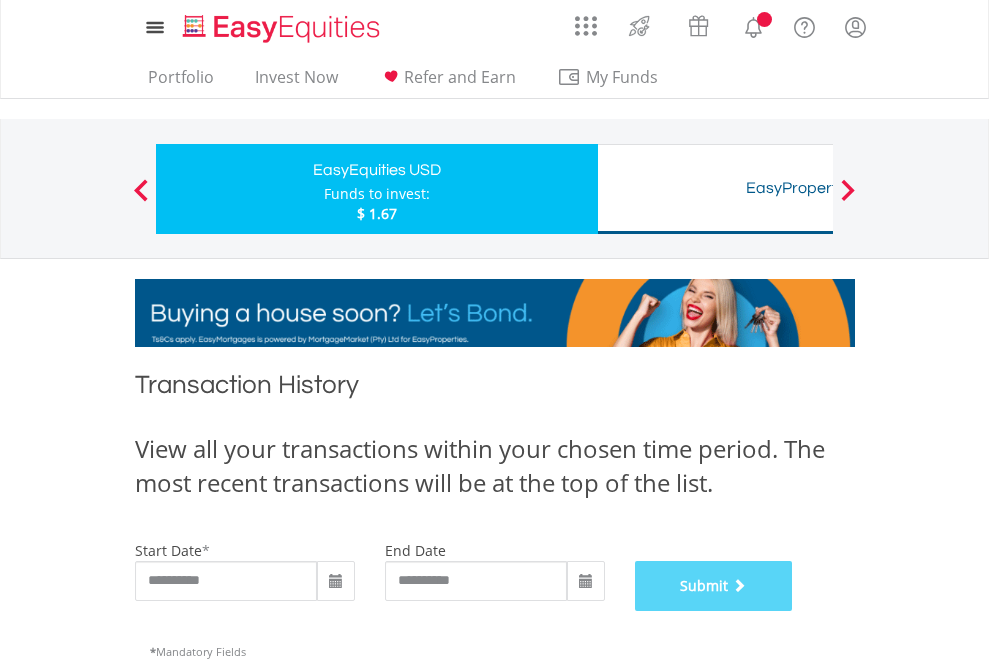 scroll, scrollTop: 811, scrollLeft: 0, axis: vertical 